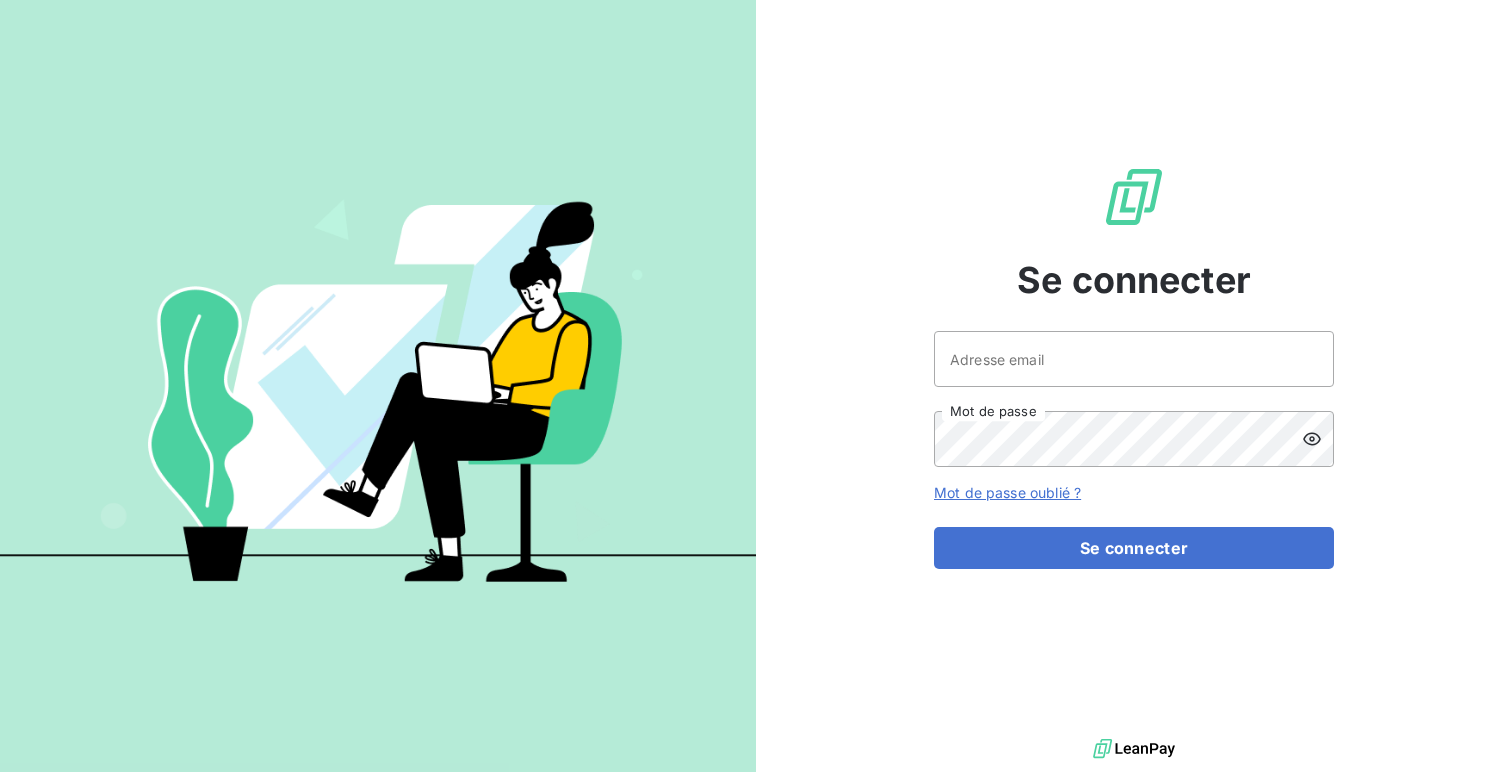 scroll, scrollTop: 0, scrollLeft: 0, axis: both 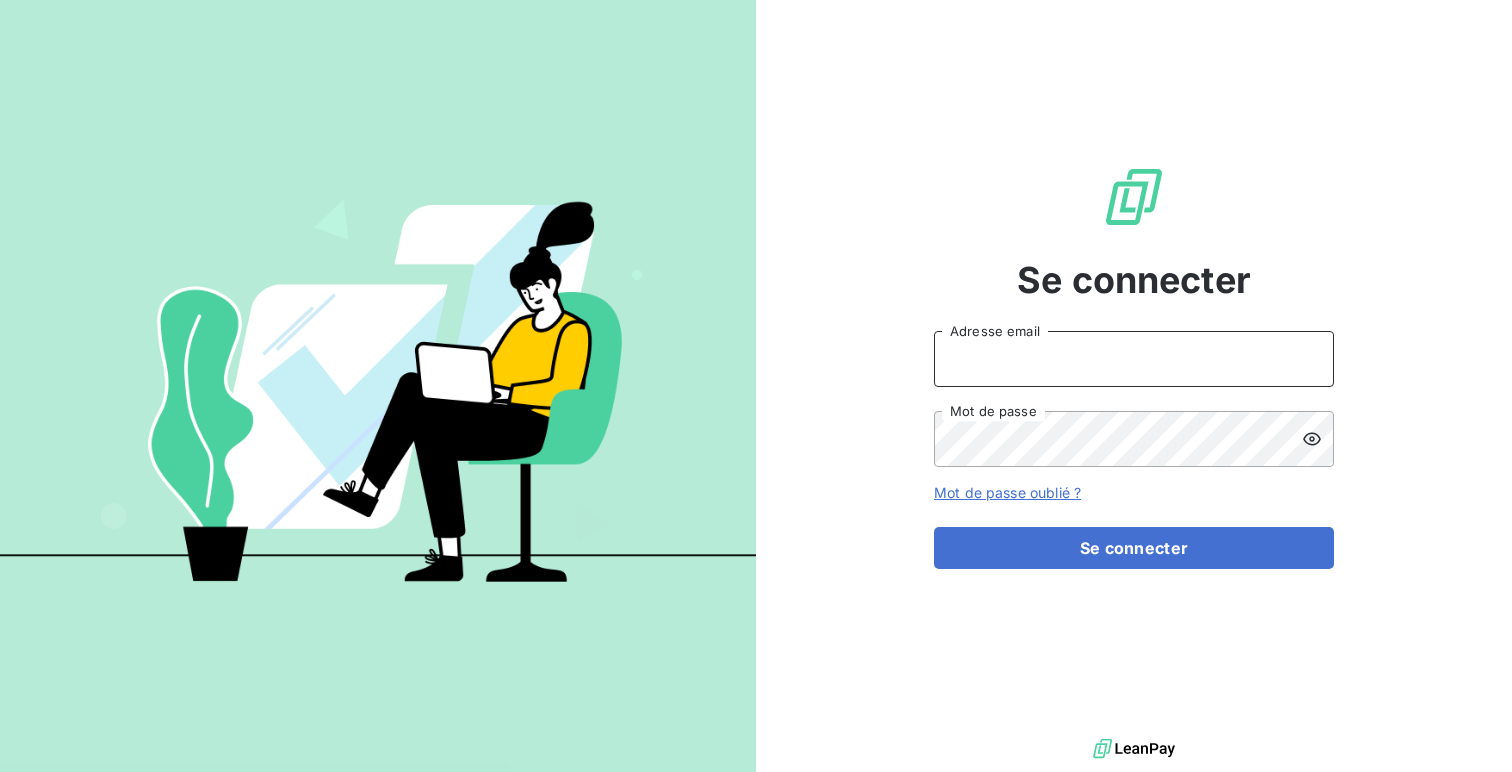 click on "Adresse email" at bounding box center (1134, 359) 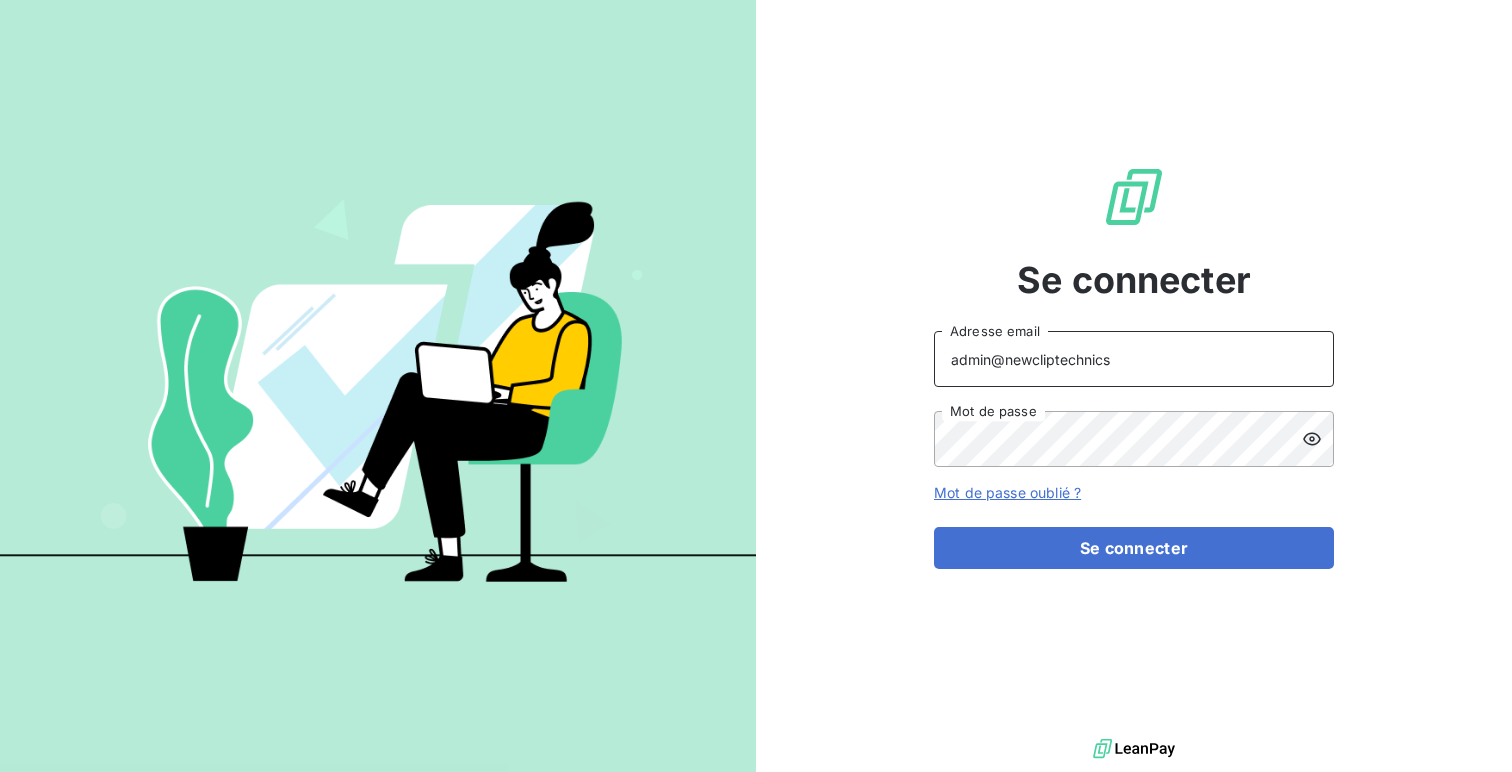 type on "admin@newcliptechnics" 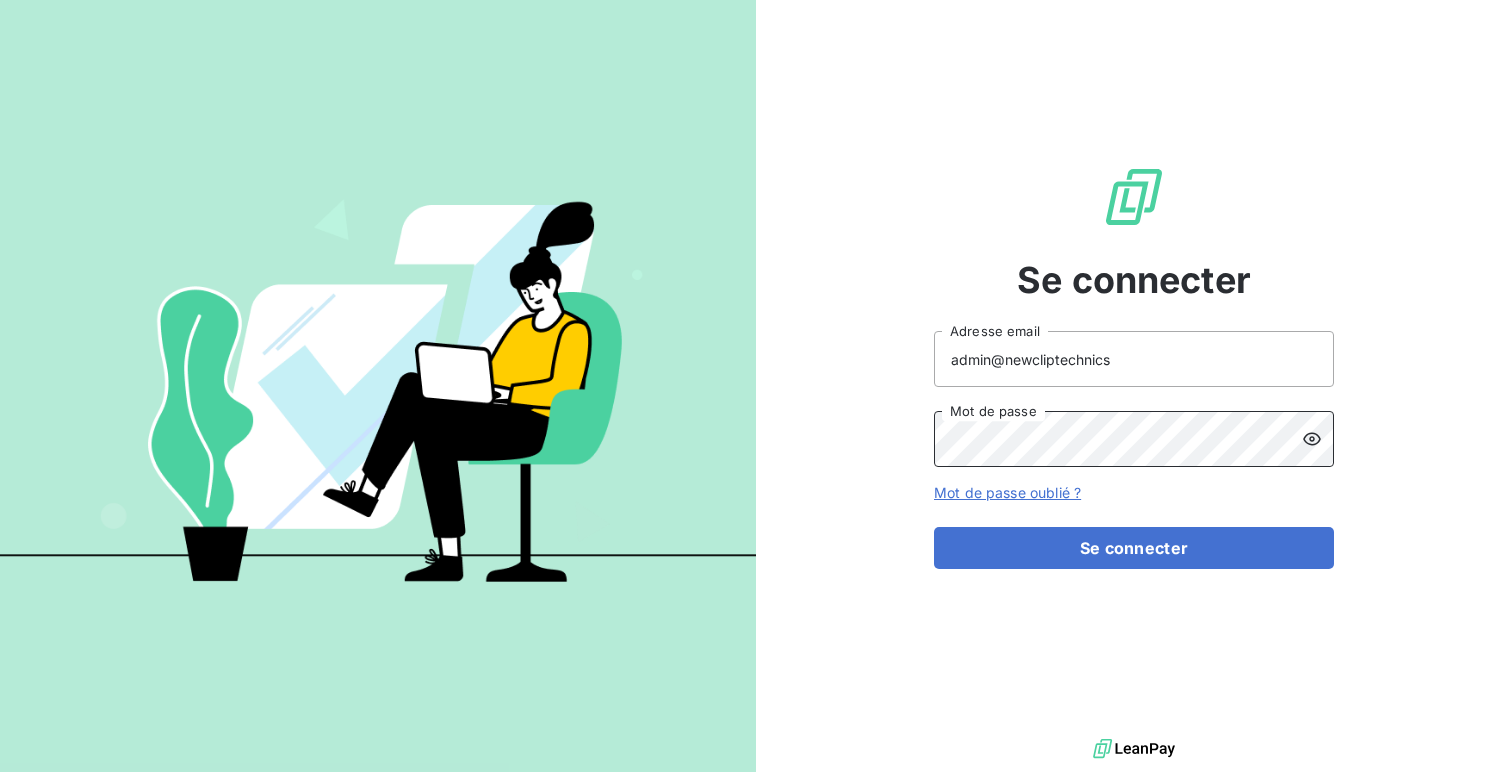 click on "Se connecter" at bounding box center [1134, 548] 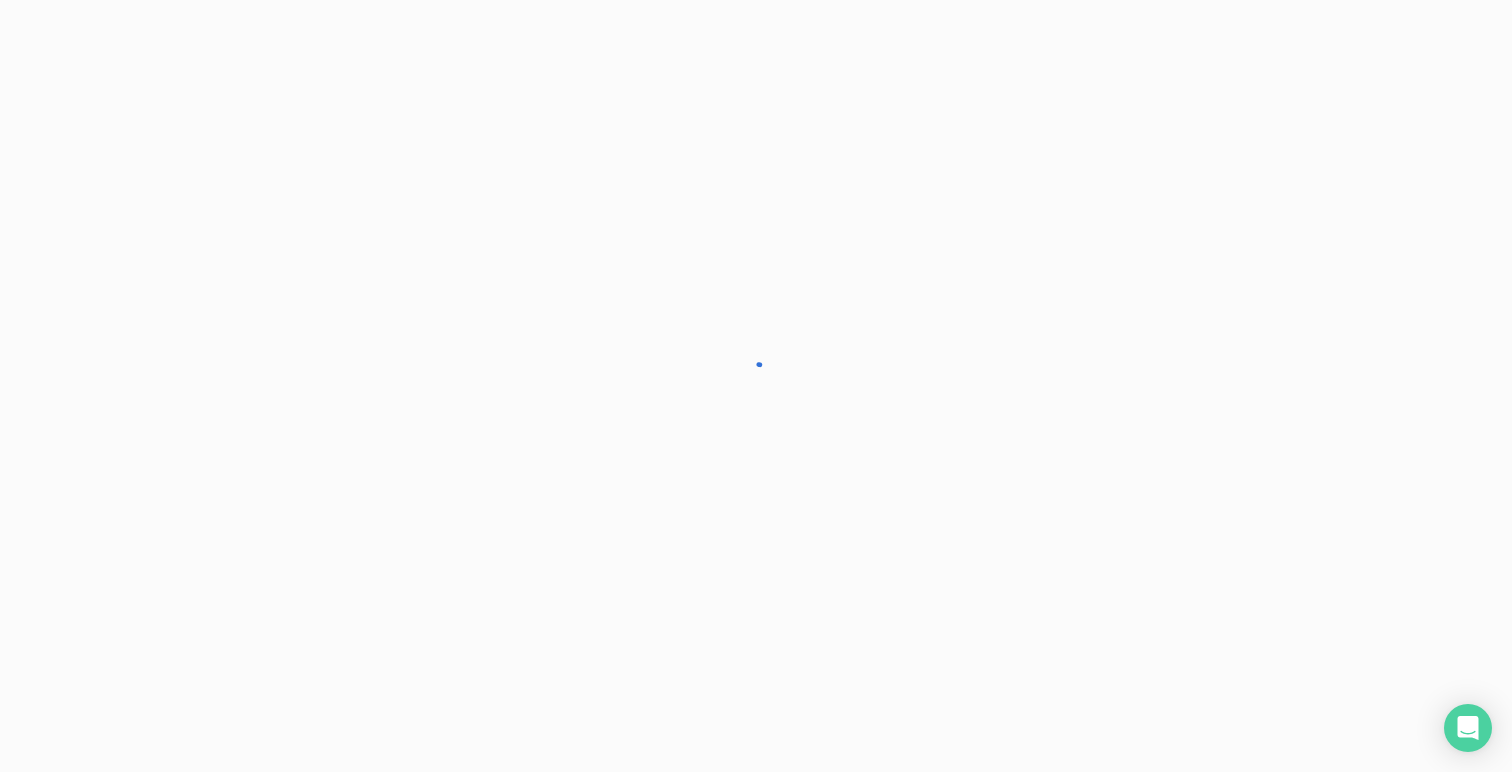 scroll, scrollTop: 0, scrollLeft: 0, axis: both 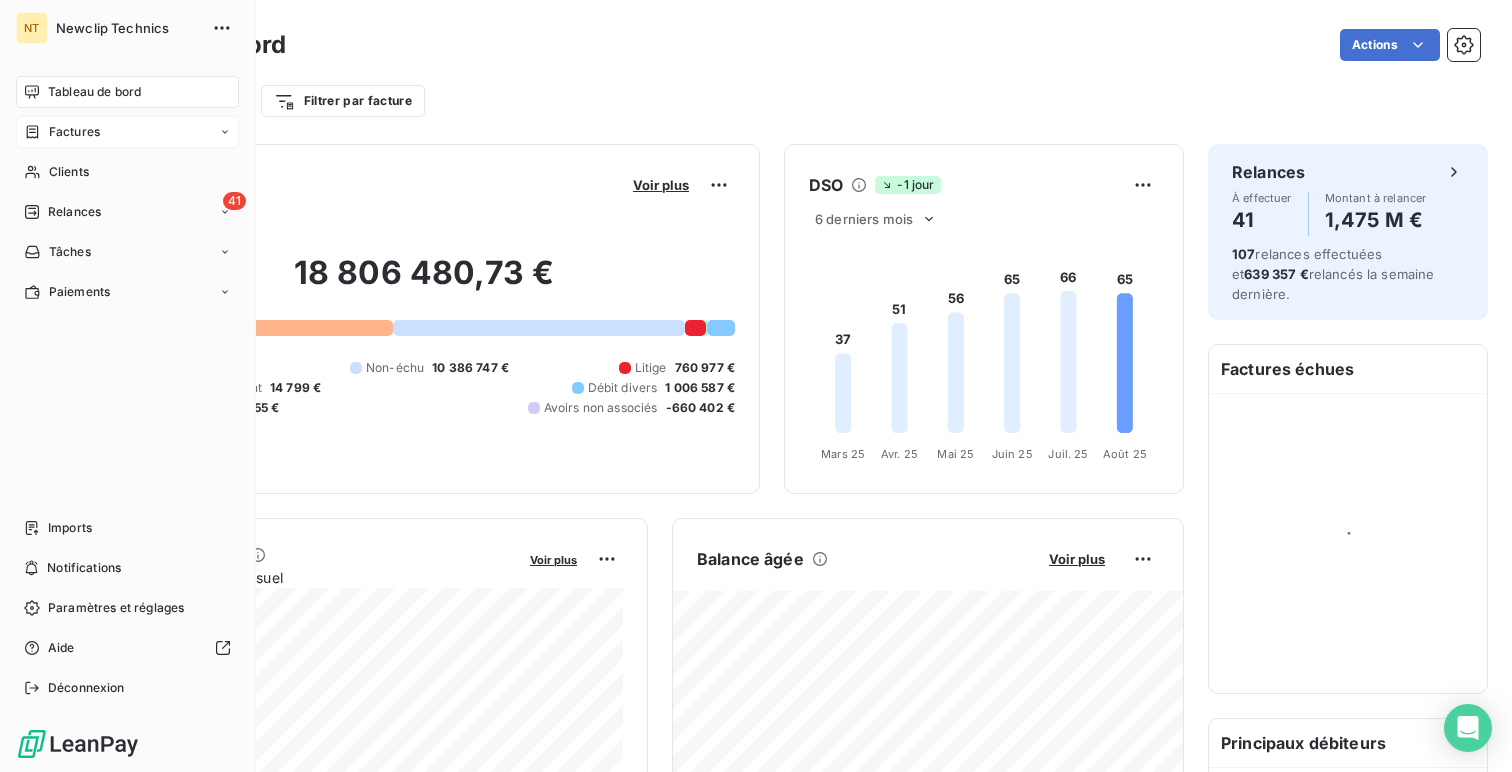 click on "Factures" at bounding box center (74, 132) 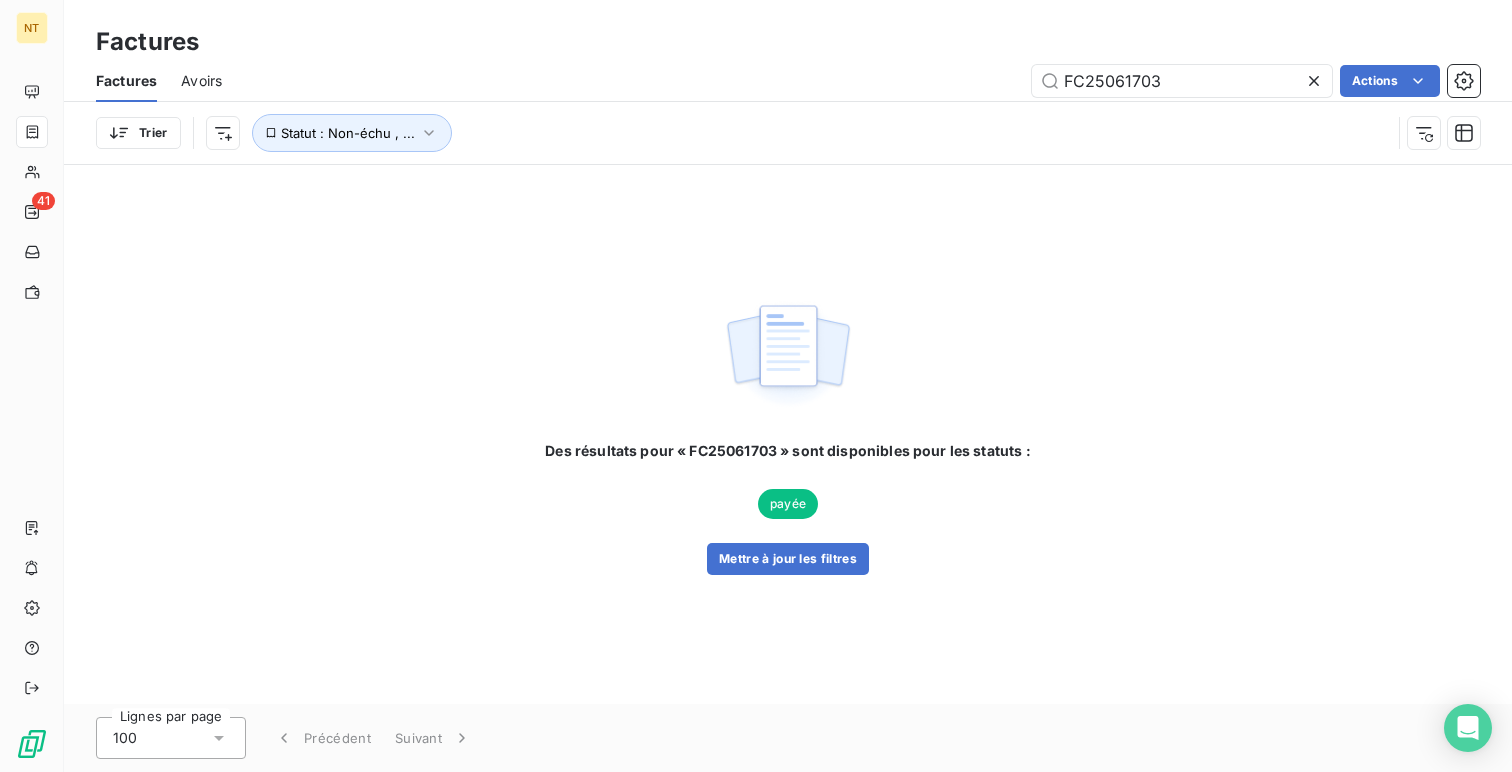 type on "FC25061703" 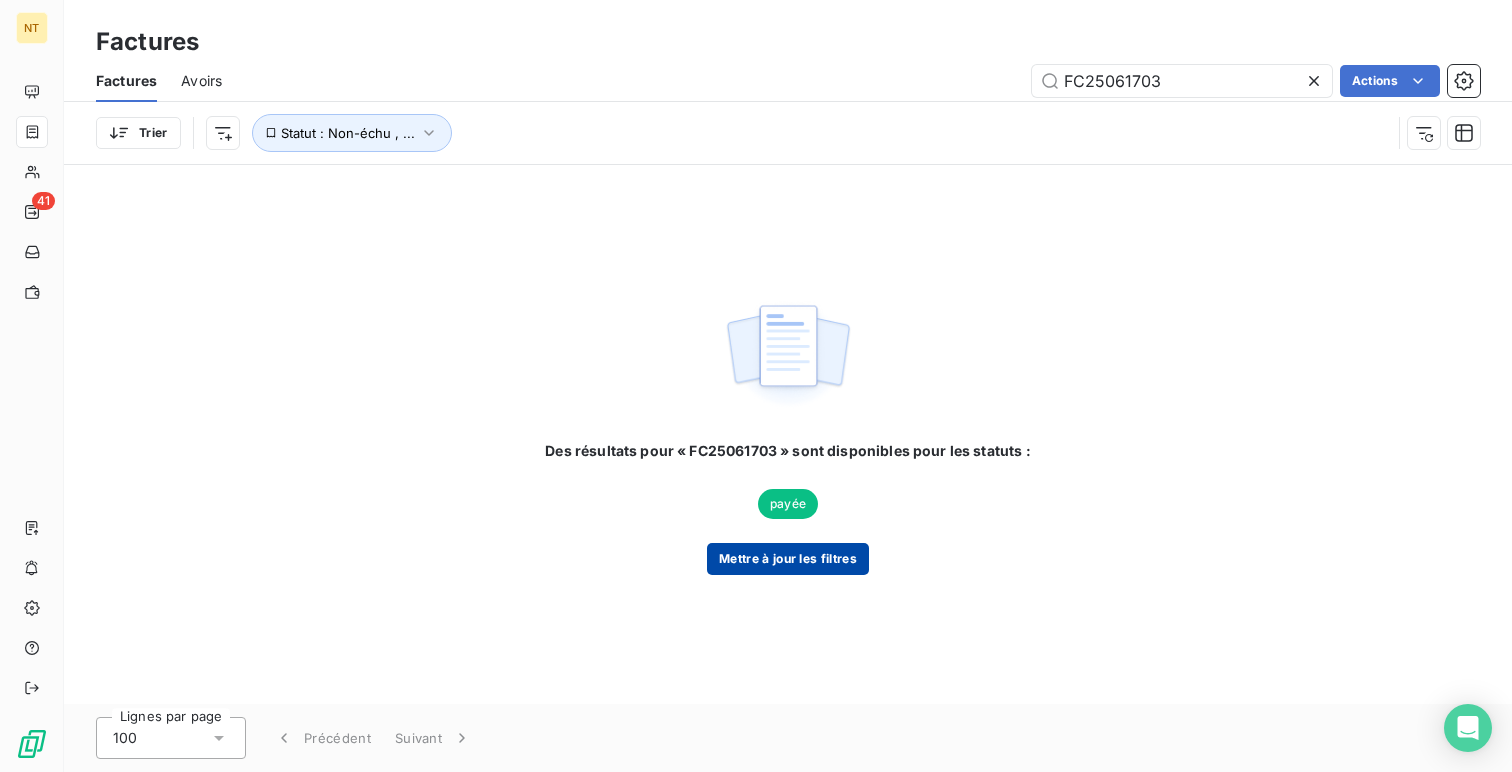 click on "Mettre à jour les filtres" at bounding box center (788, 559) 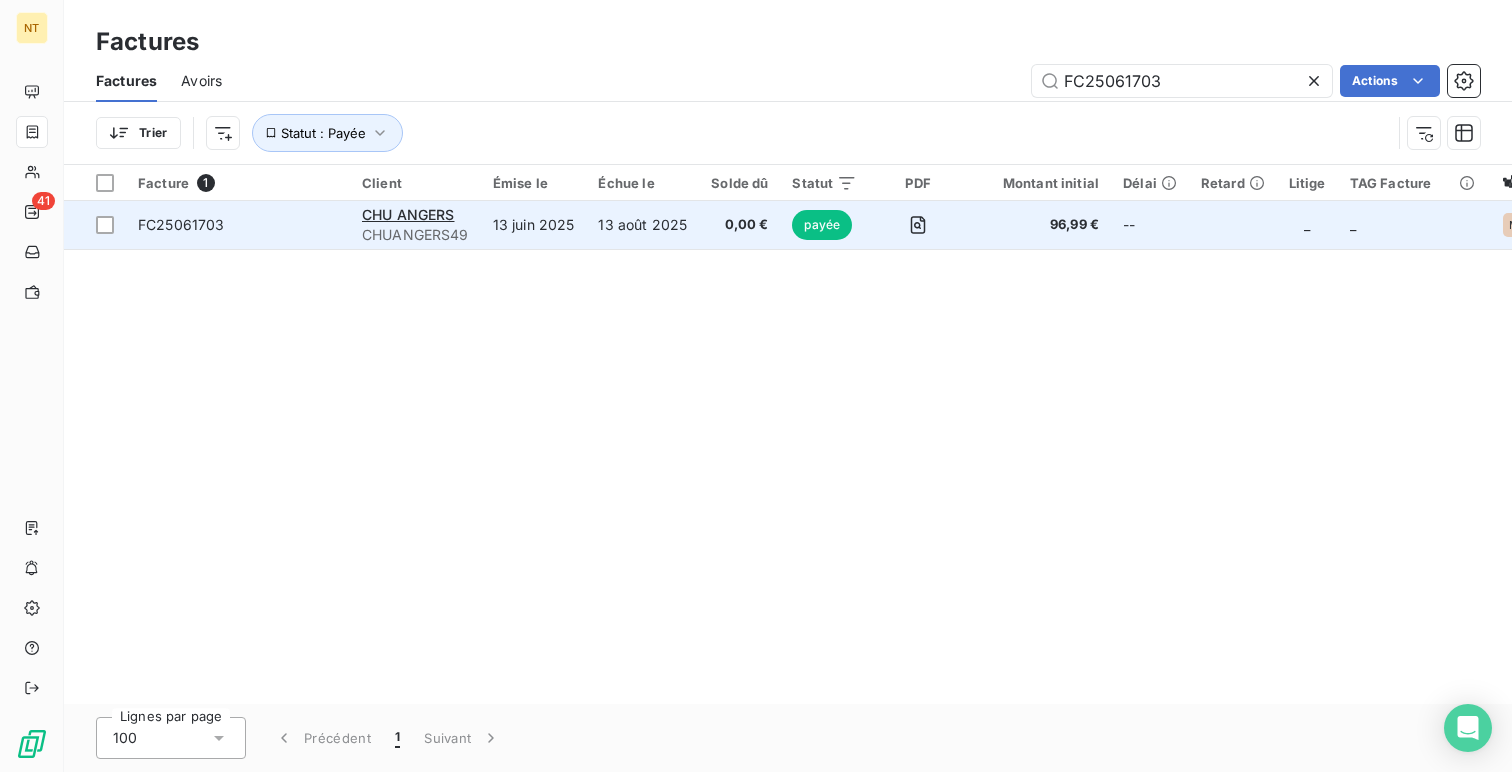 click on "FC25061703" at bounding box center (238, 225) 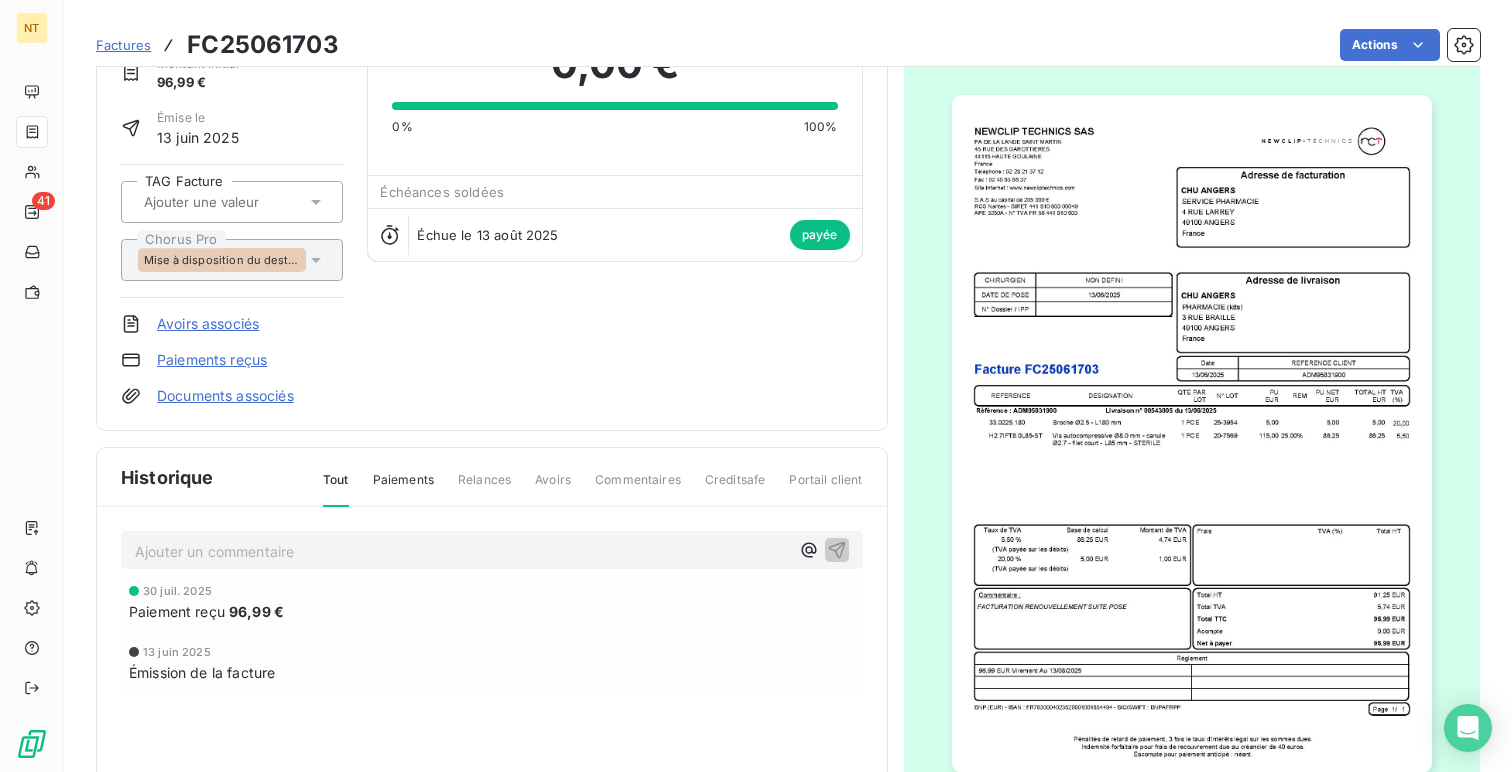 scroll, scrollTop: 0, scrollLeft: 0, axis: both 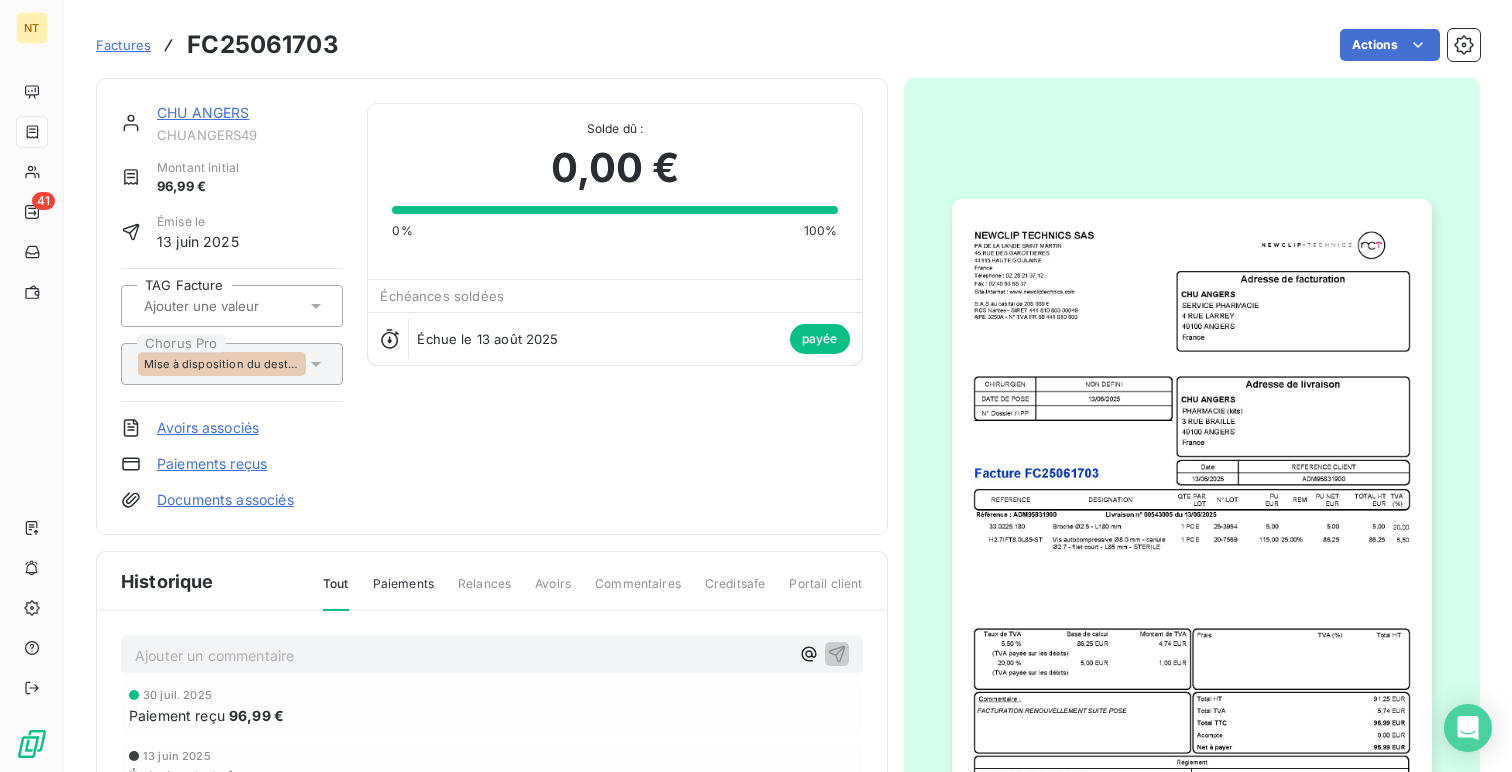 click on "Paiements reçus" at bounding box center (212, 464) 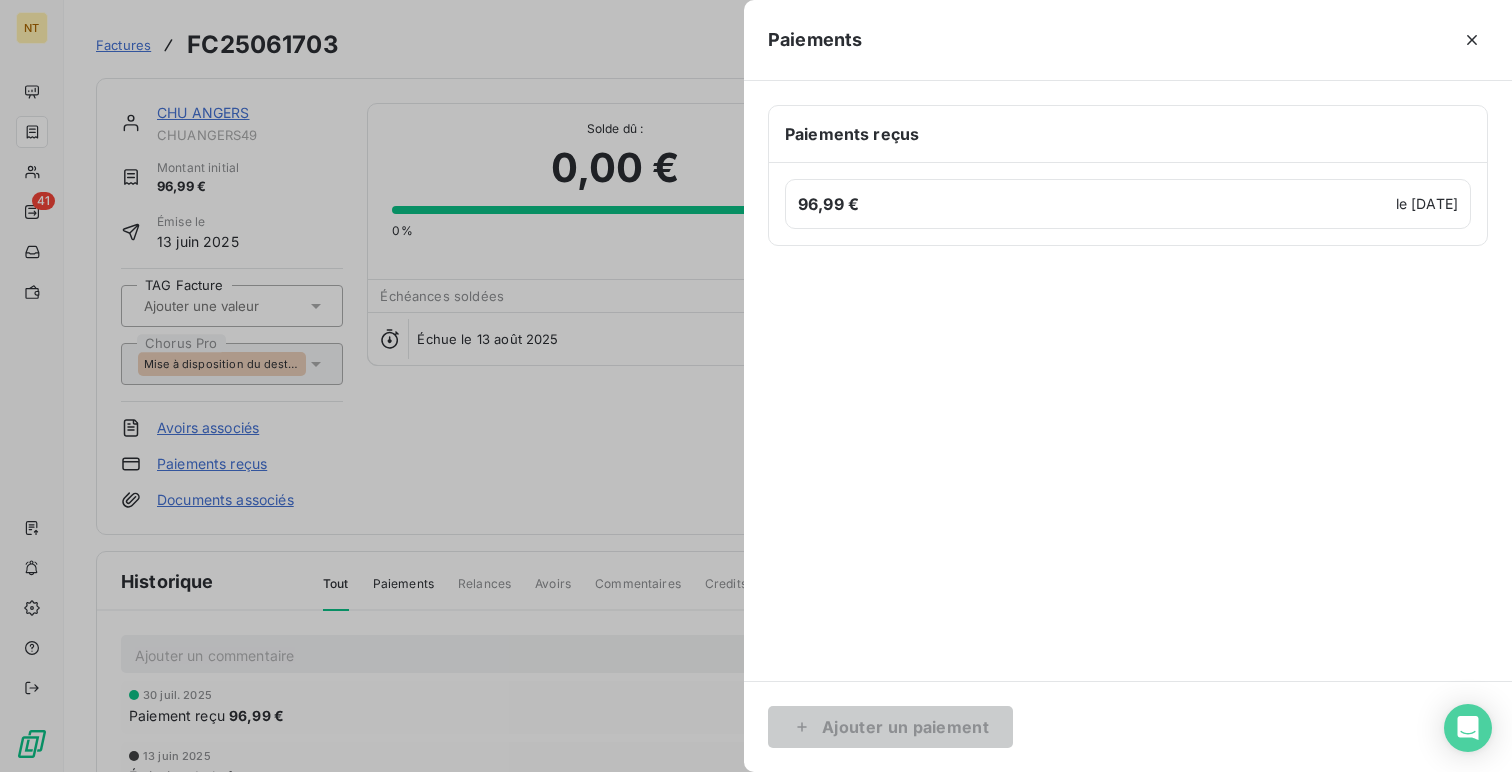 click at bounding box center [756, 386] 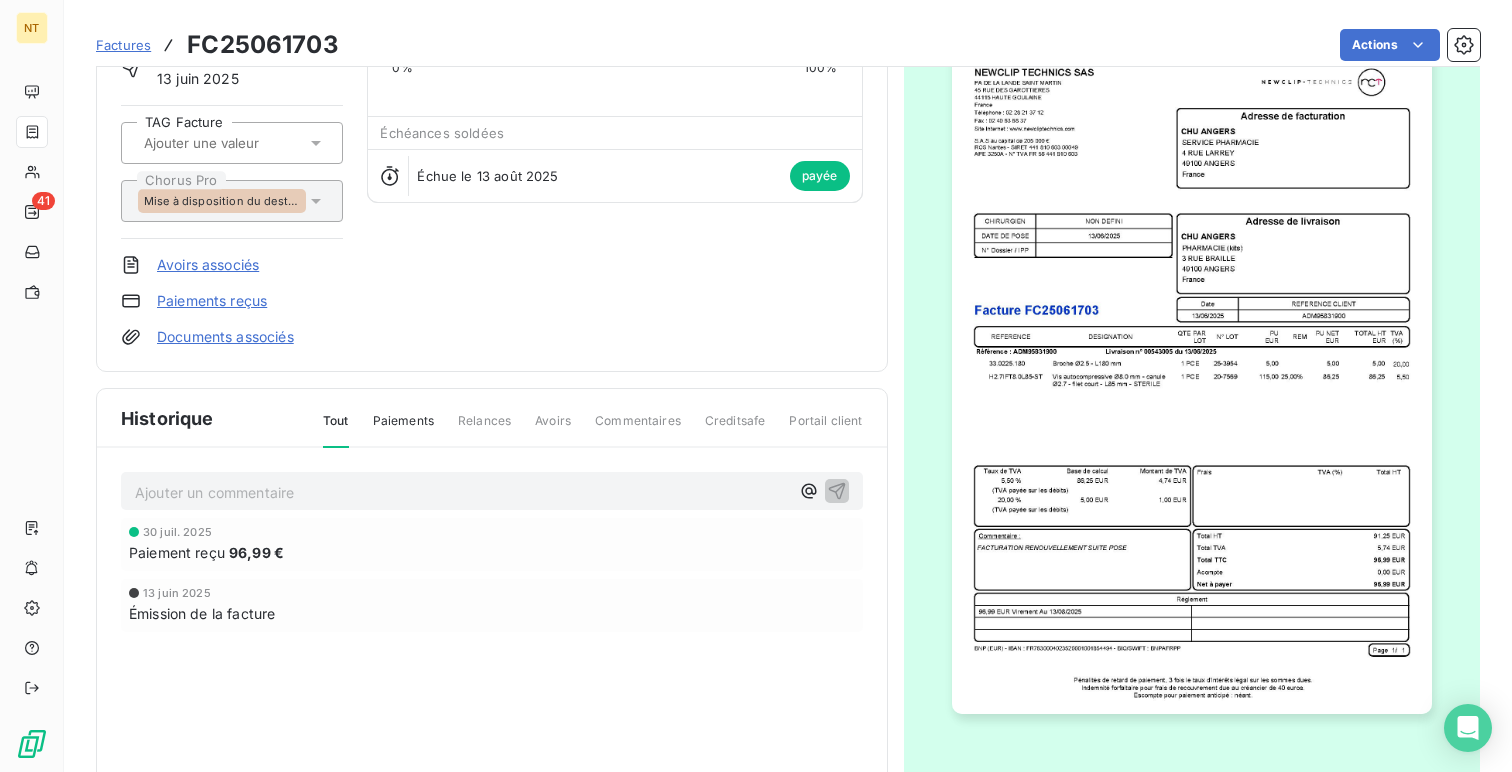 scroll, scrollTop: 0, scrollLeft: 0, axis: both 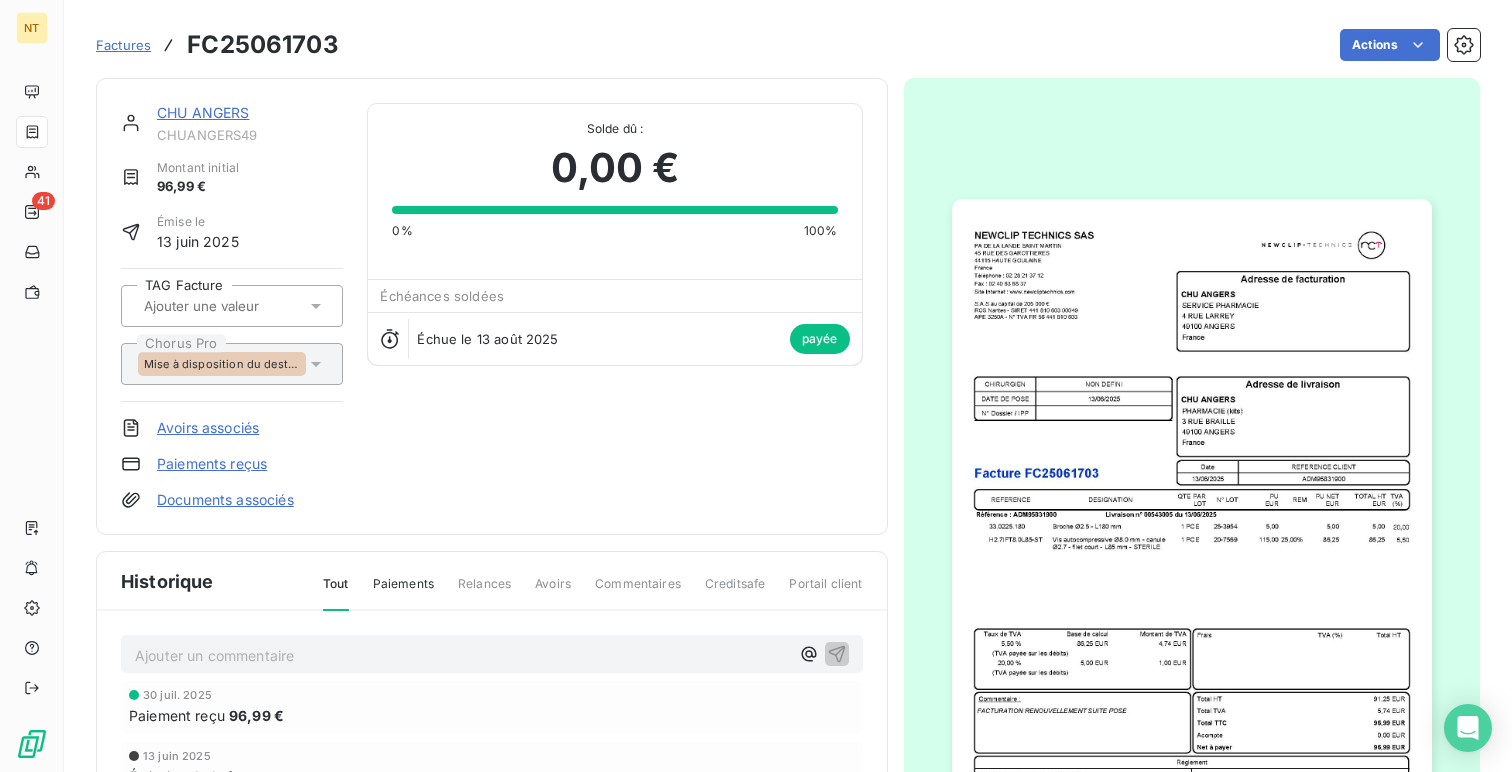 click on "FC25061703" at bounding box center (263, 45) 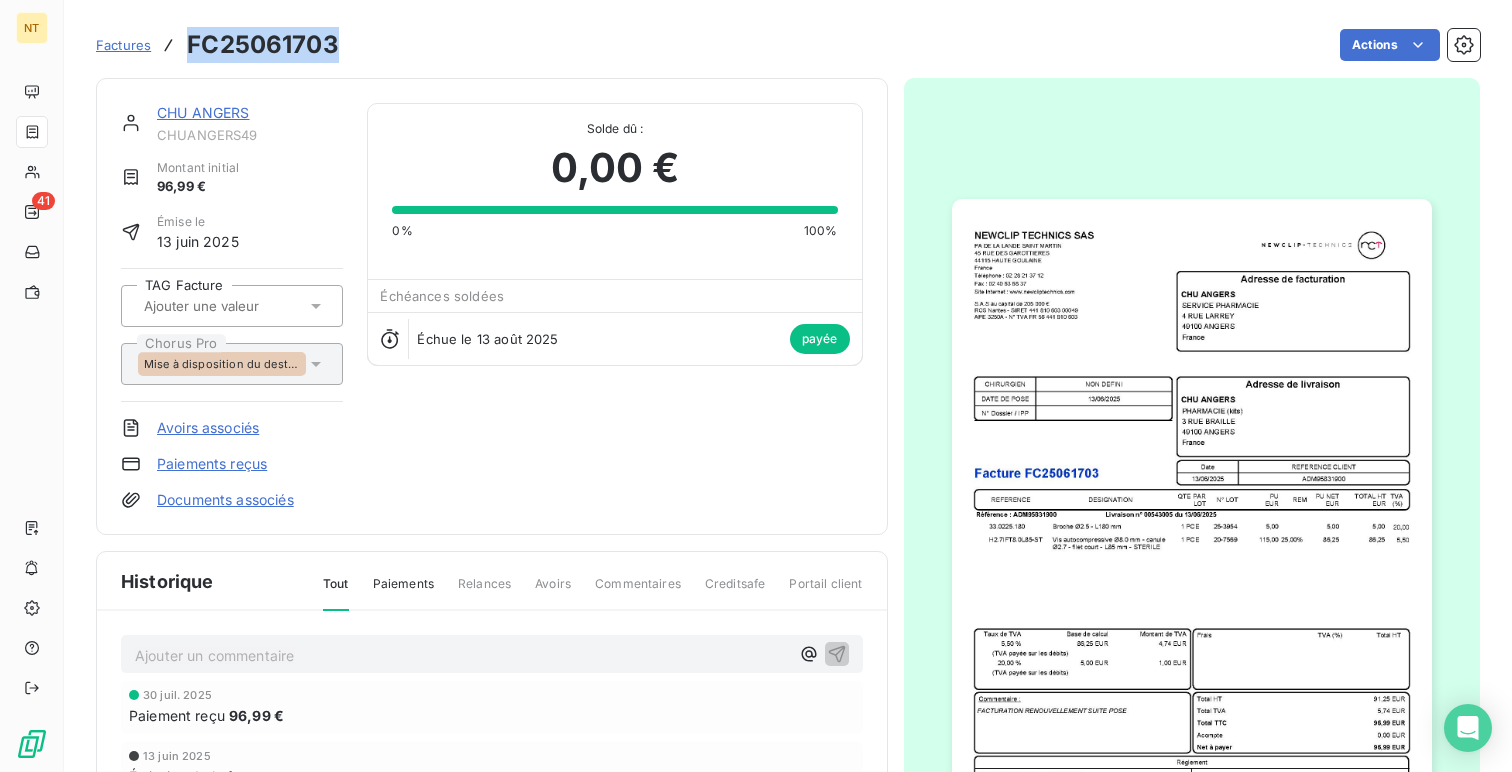 copy on "FC25061703" 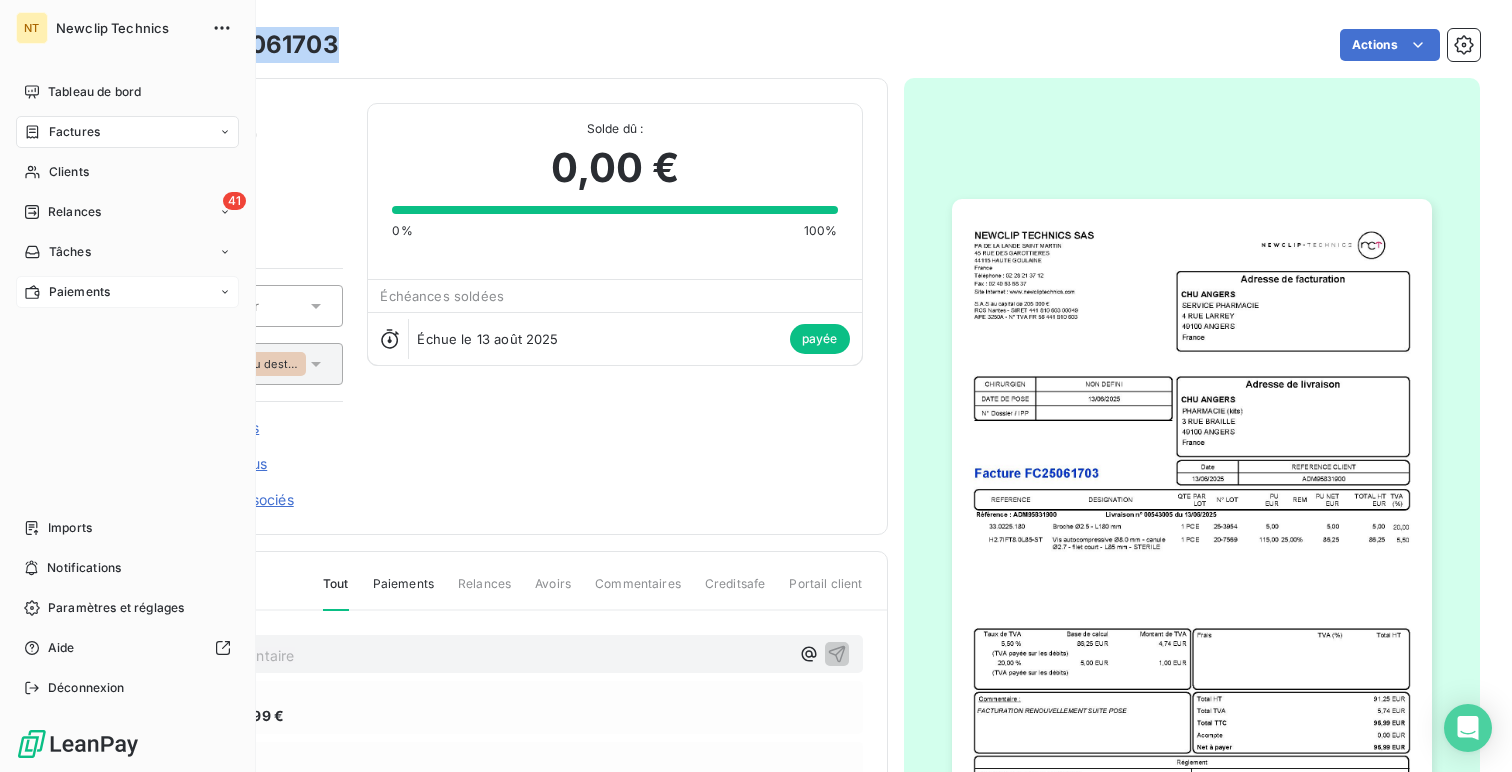 click on "Paiements" at bounding box center [79, 292] 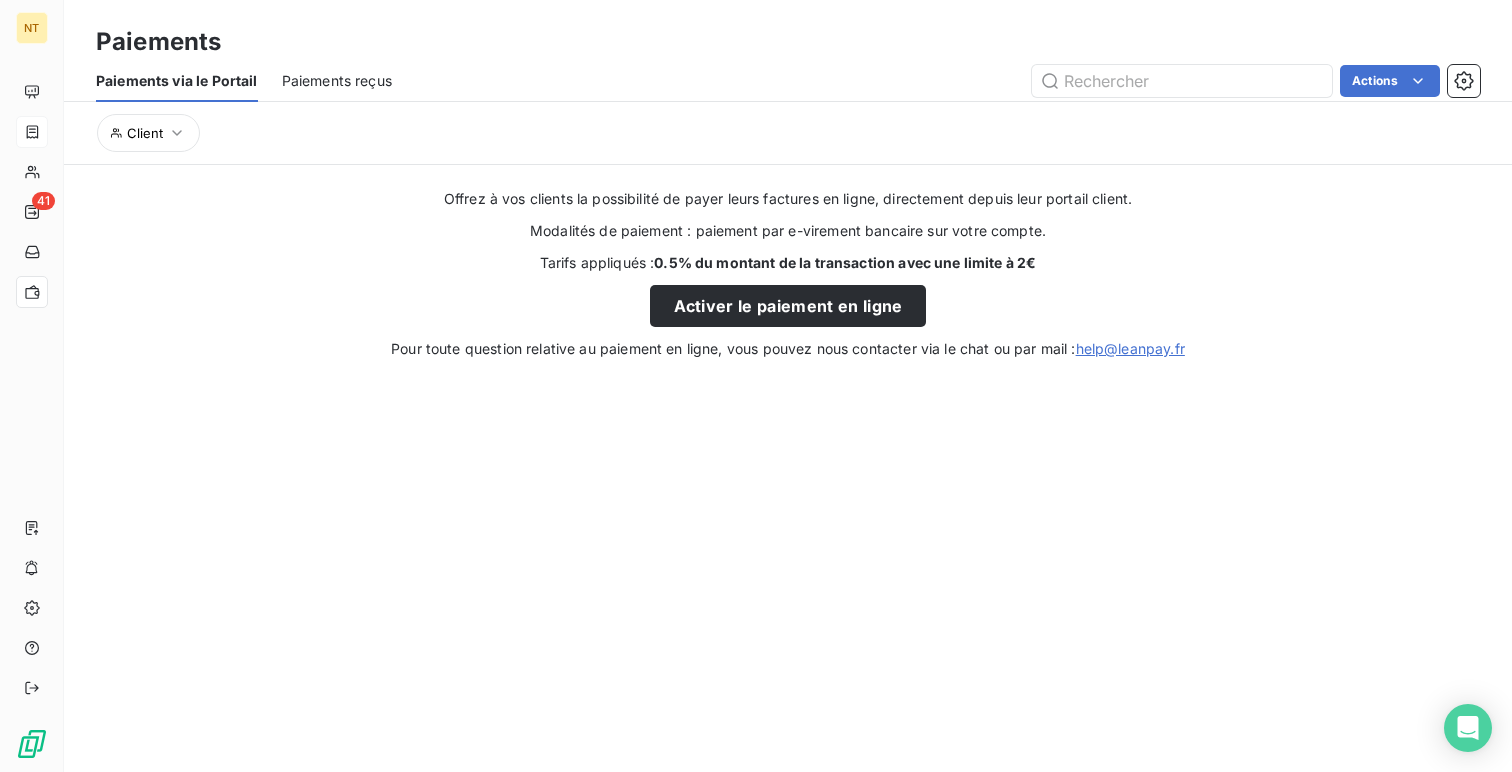 click on "Paiements reçus" at bounding box center (337, 81) 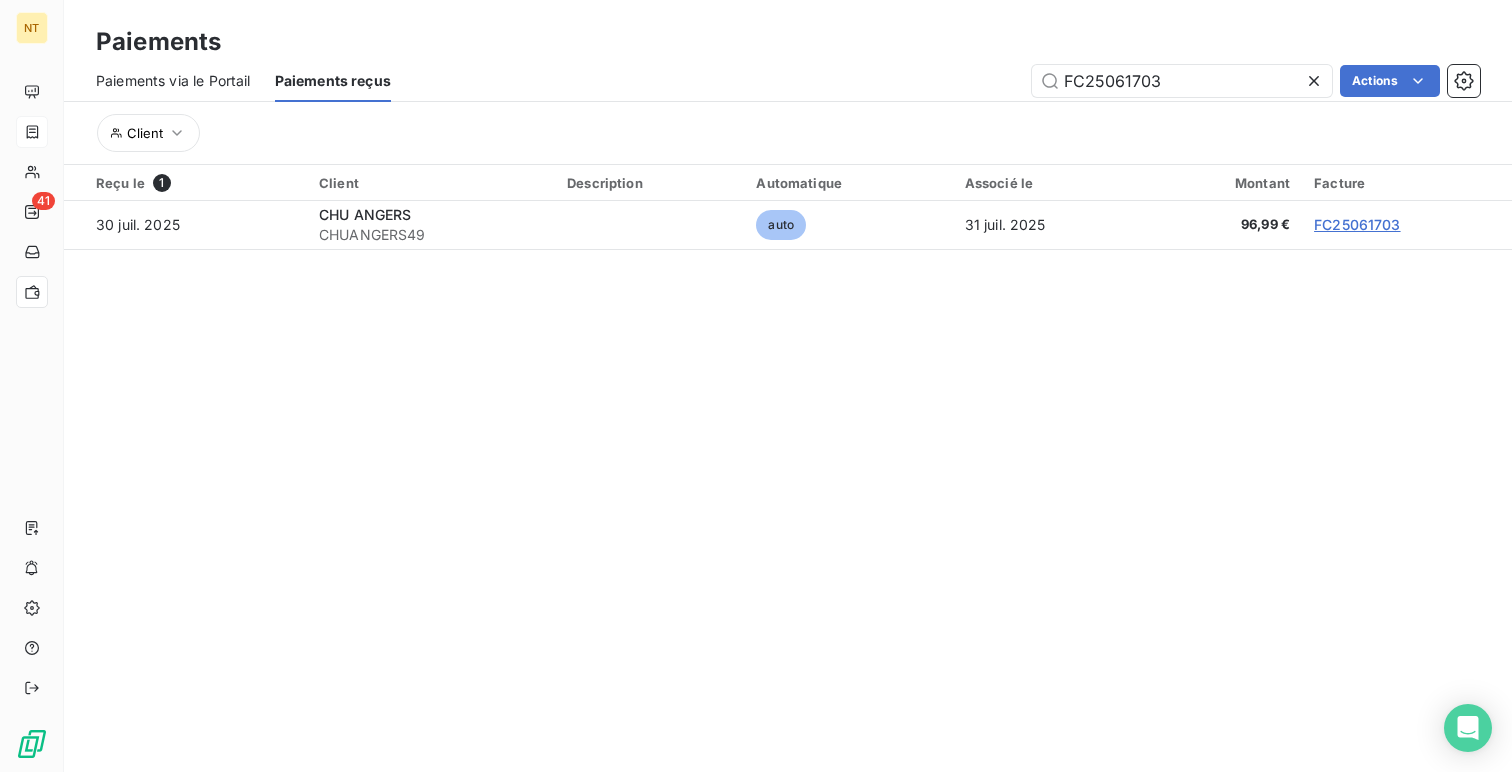 type on "FC25061703" 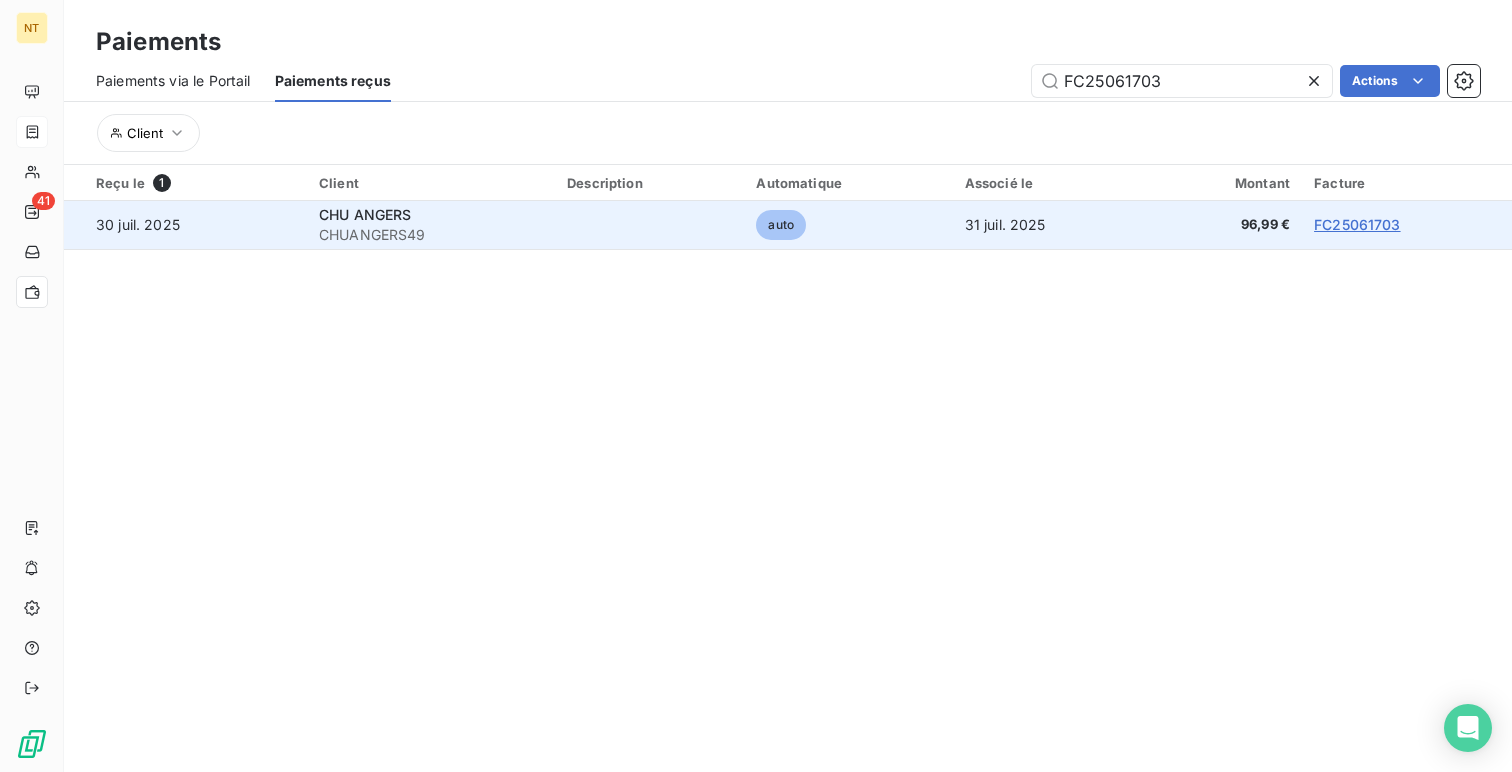 click on "FC25061703" at bounding box center [1407, 225] 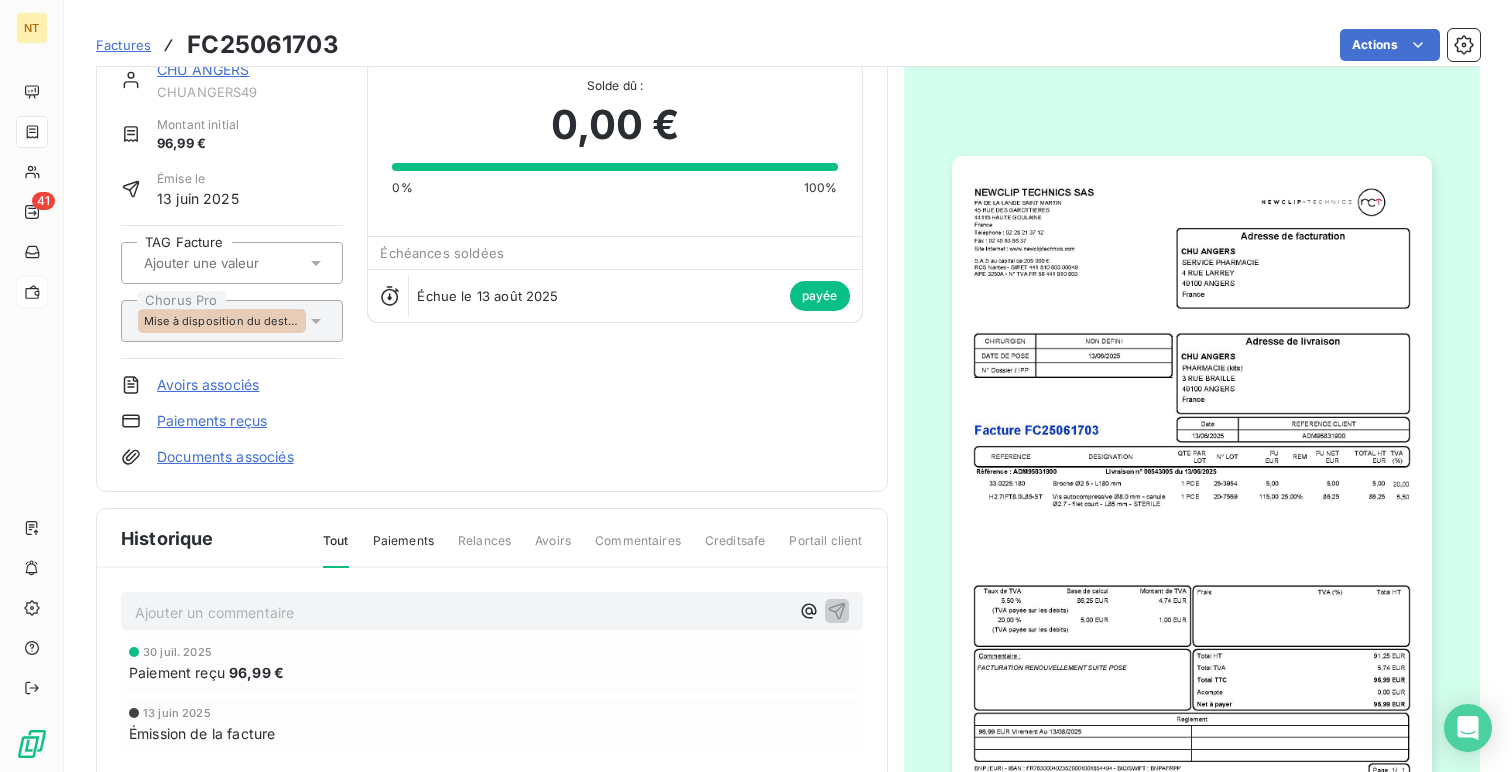 scroll, scrollTop: 0, scrollLeft: 0, axis: both 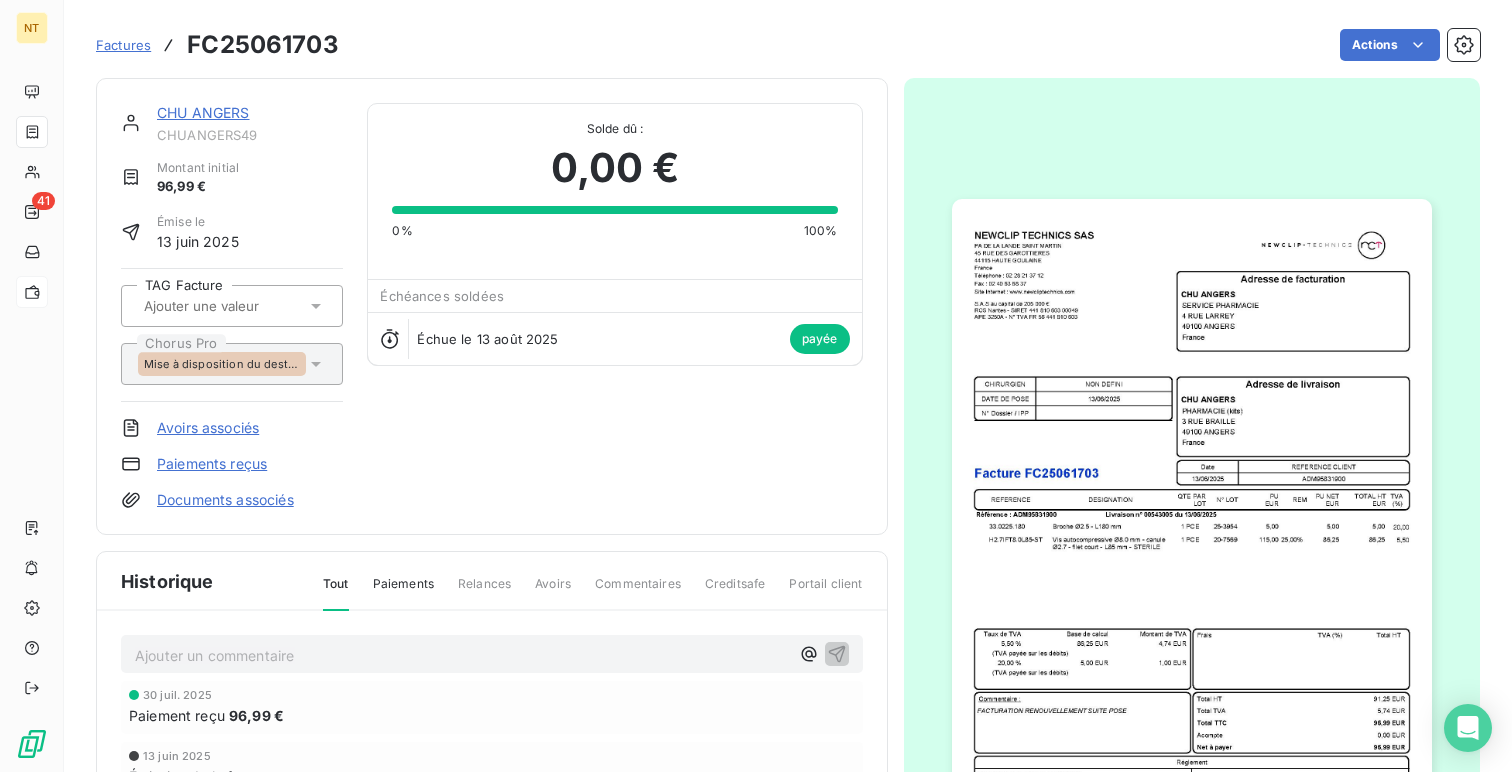 click on "CHU ANGERS" at bounding box center (203, 112) 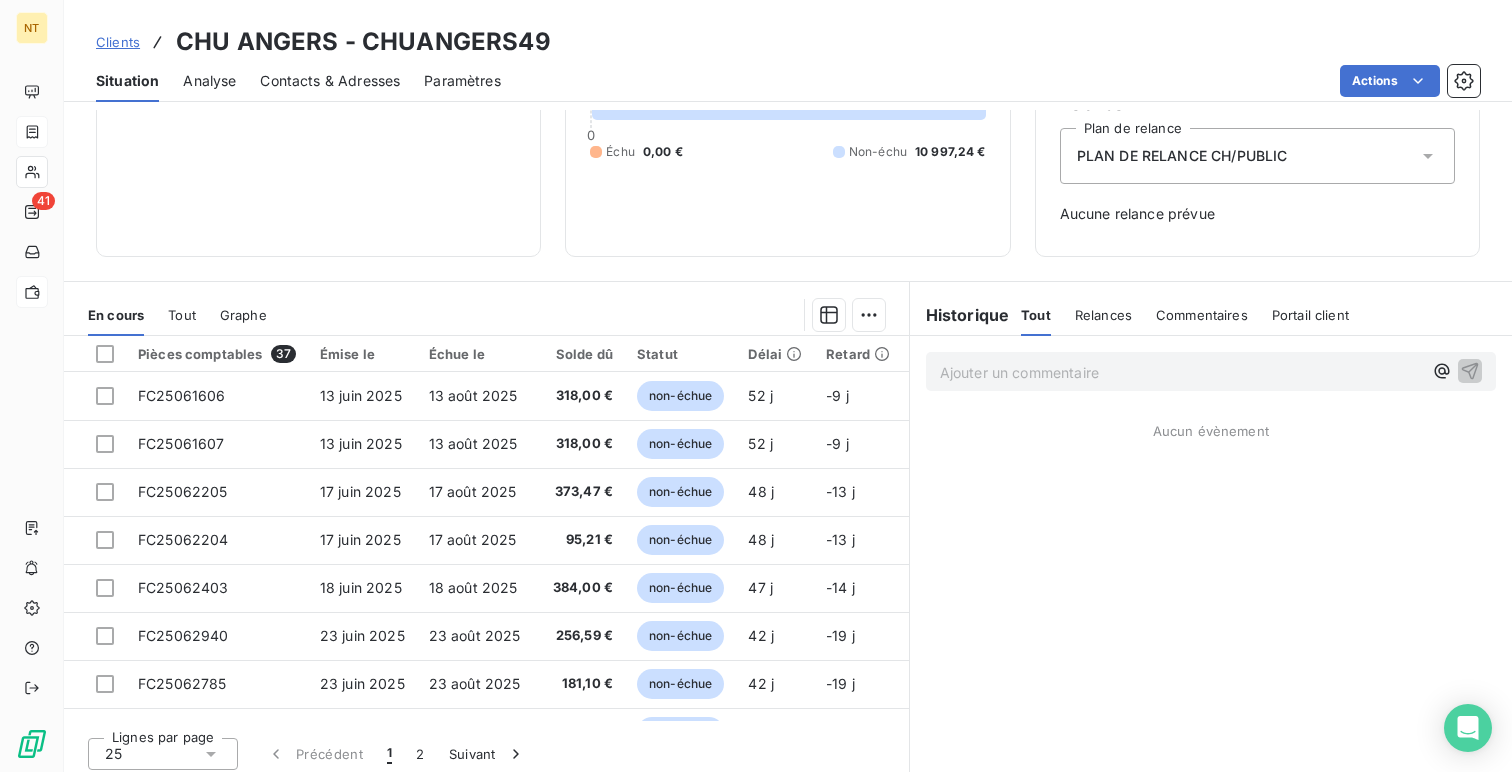 scroll, scrollTop: 214, scrollLeft: 0, axis: vertical 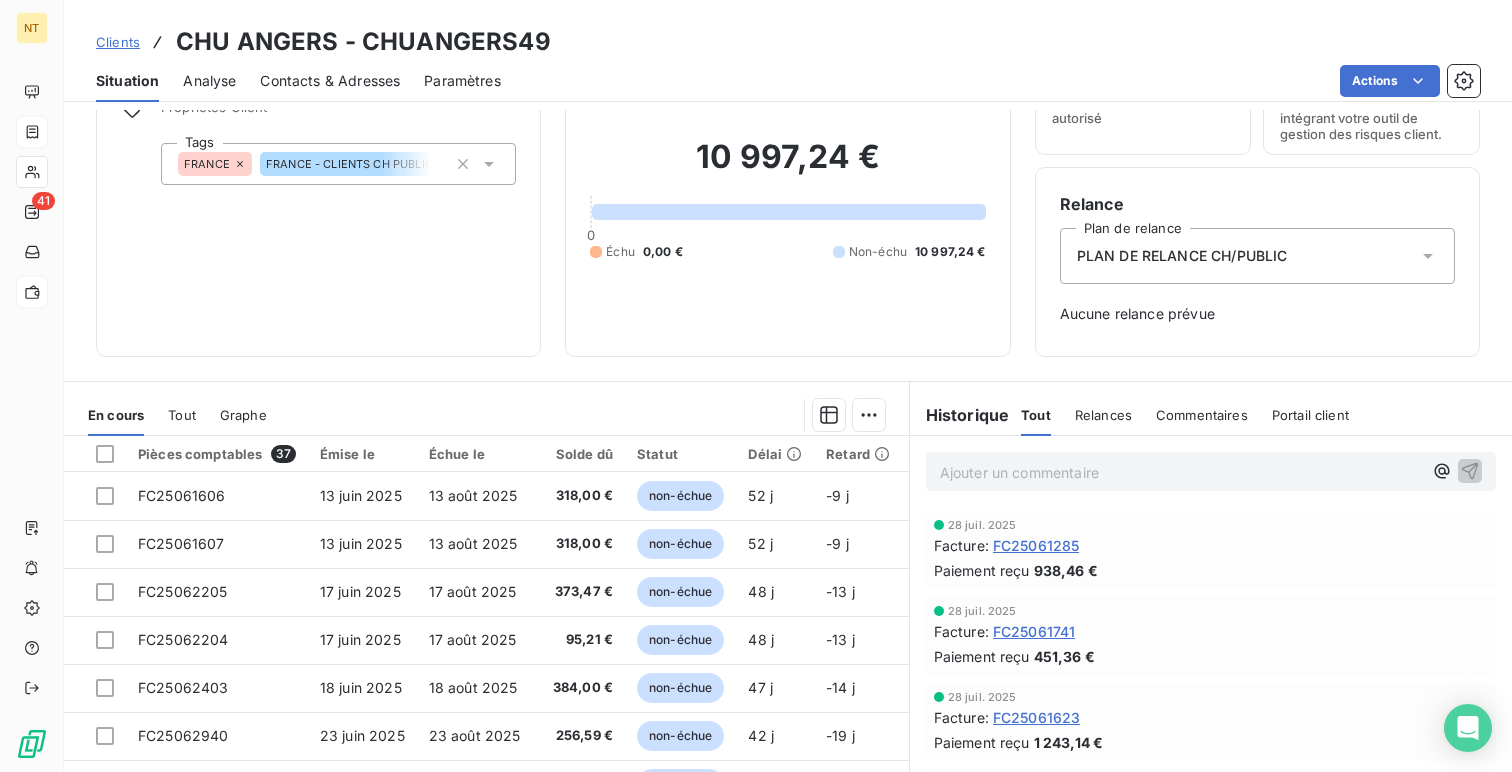 click on "Tout" at bounding box center (182, 415) 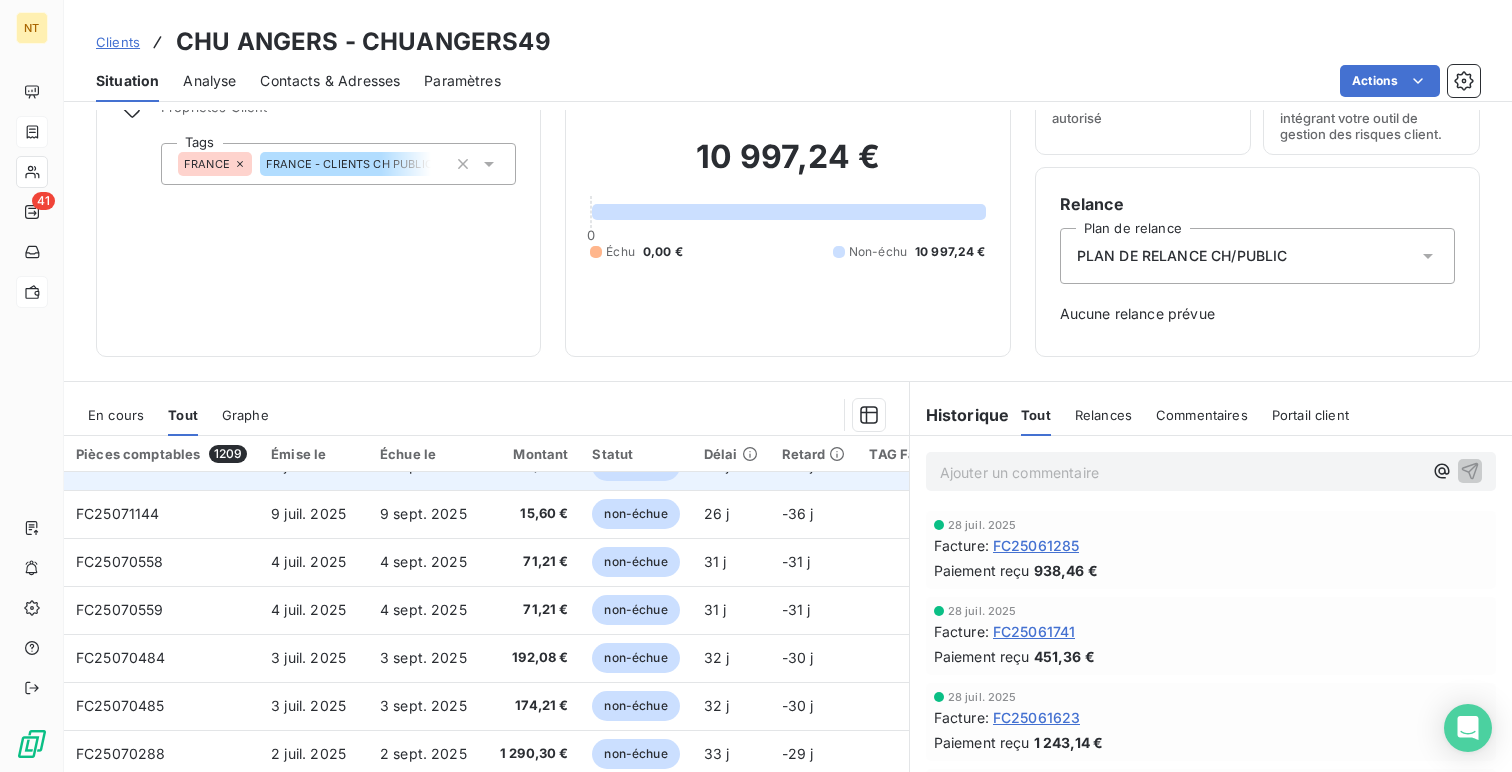 scroll, scrollTop: 859, scrollLeft: 0, axis: vertical 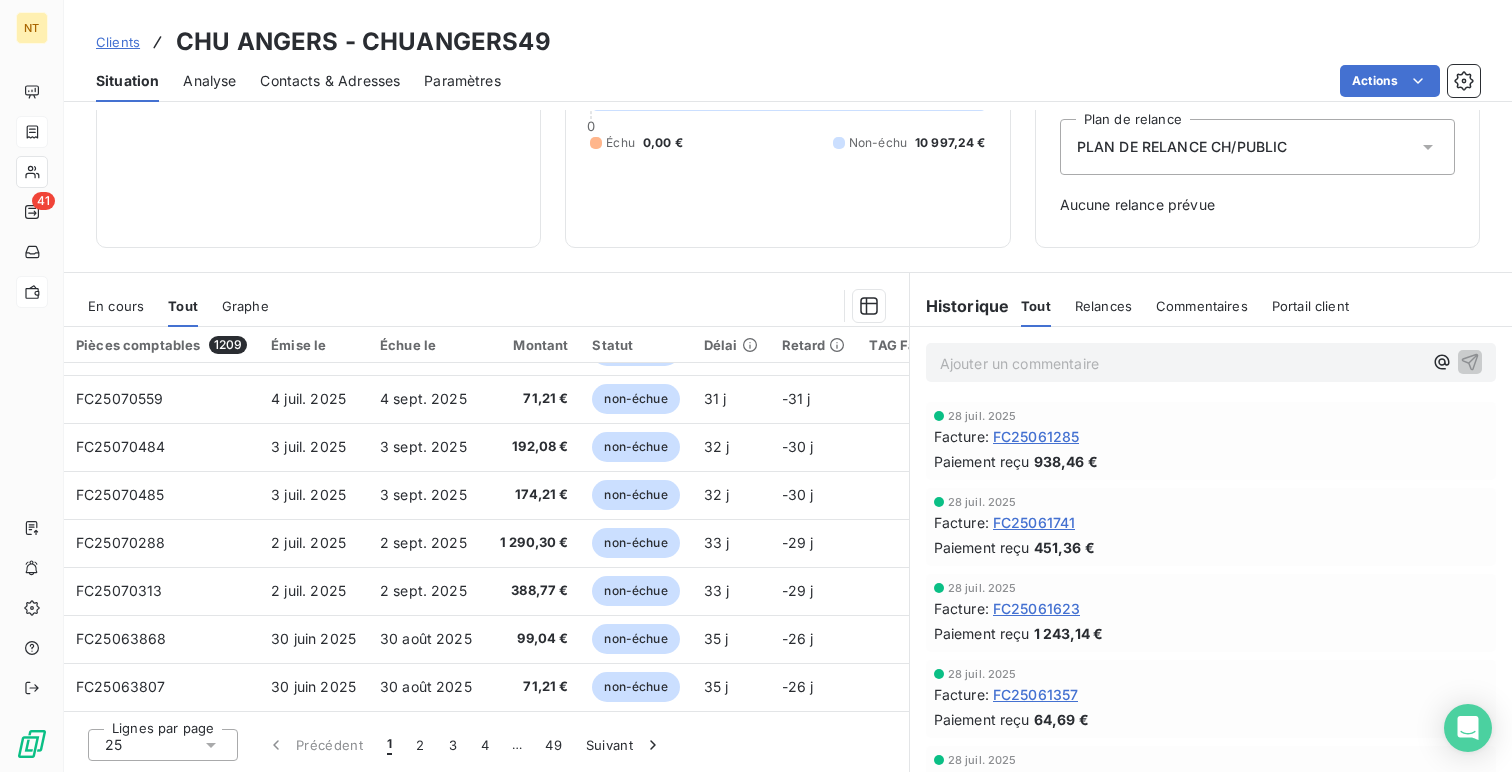 click on "En cours" at bounding box center (116, 306) 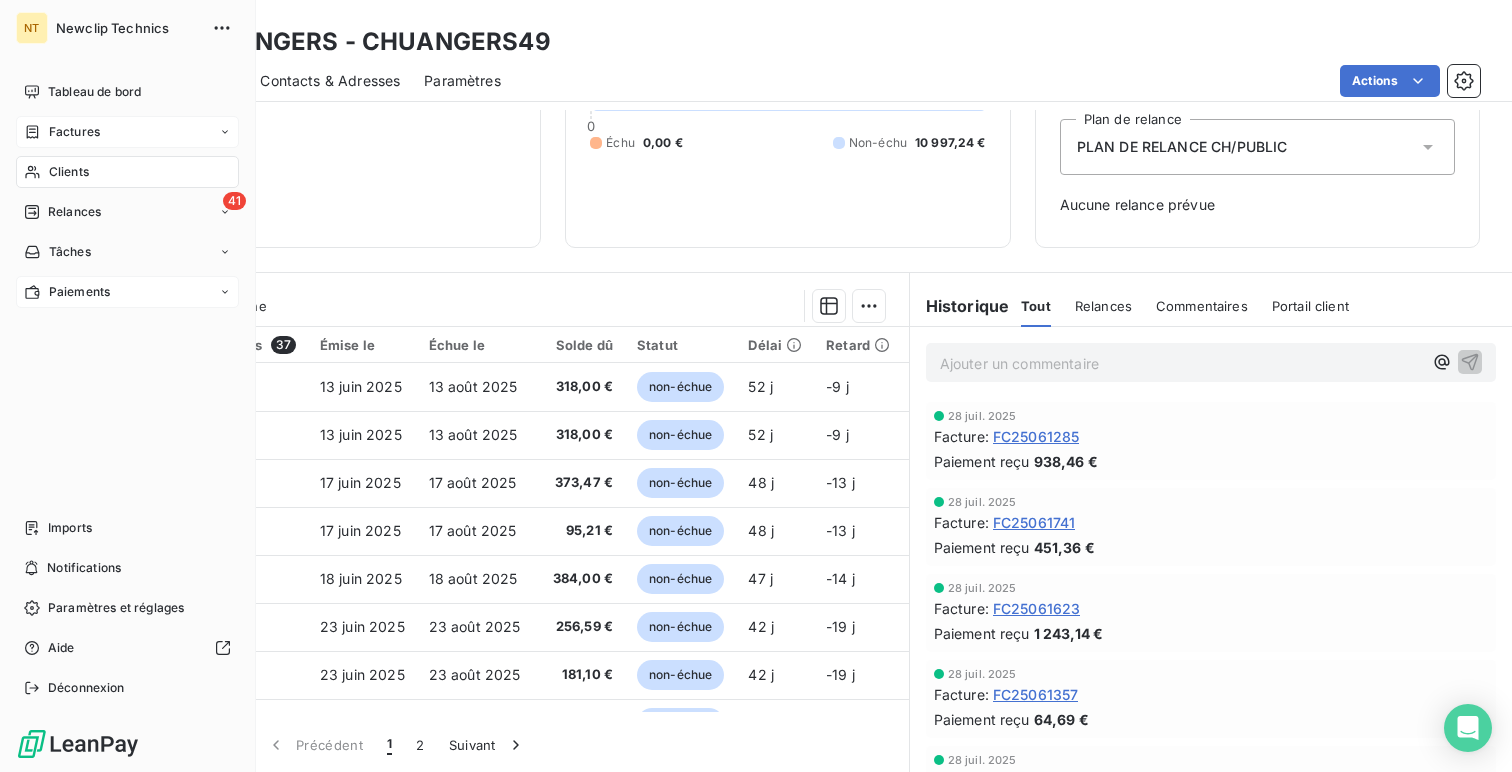 click on "Tableau de bord Factures Clients 41 Relances Tâches Paiements" at bounding box center [127, 192] 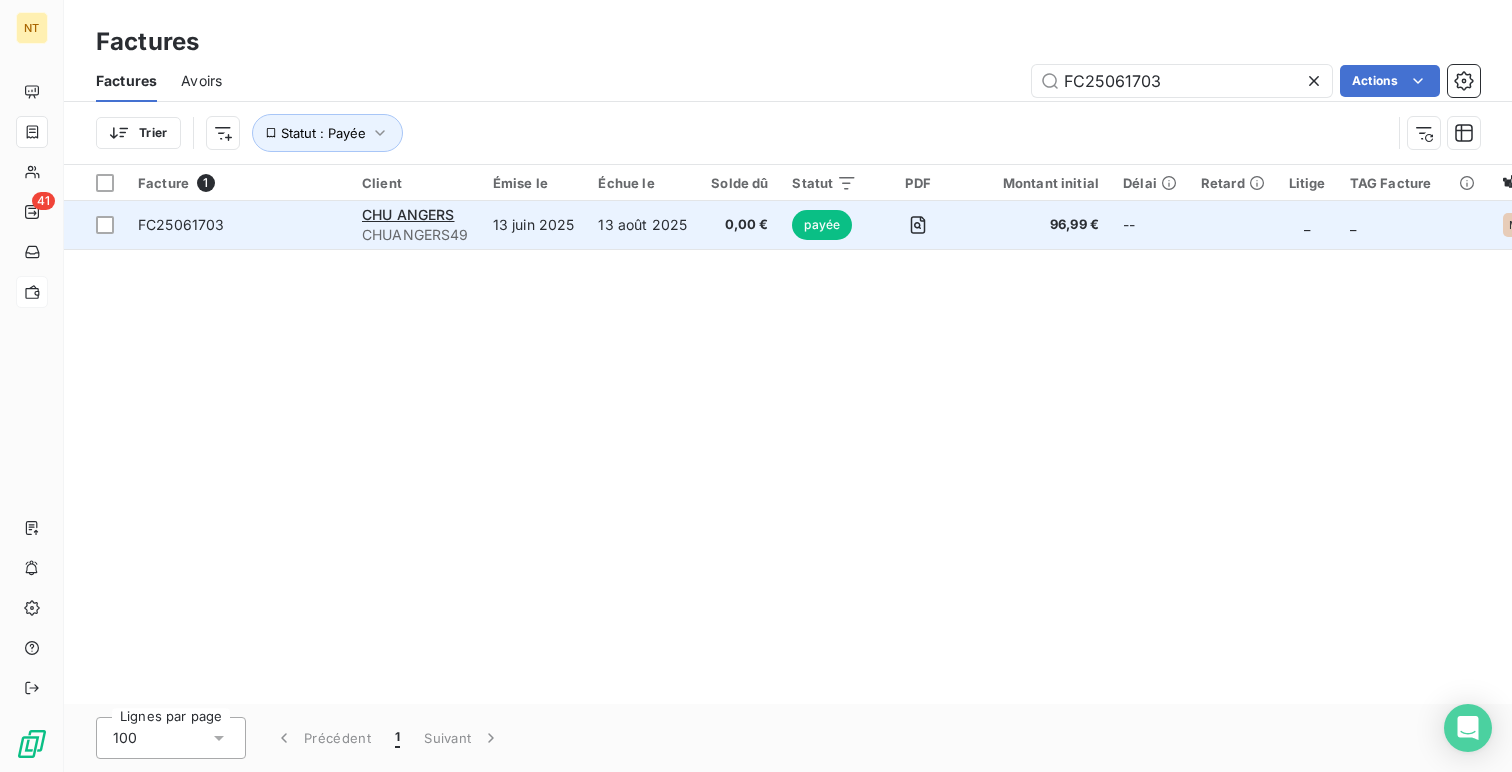 click on "FC25061703" at bounding box center (238, 225) 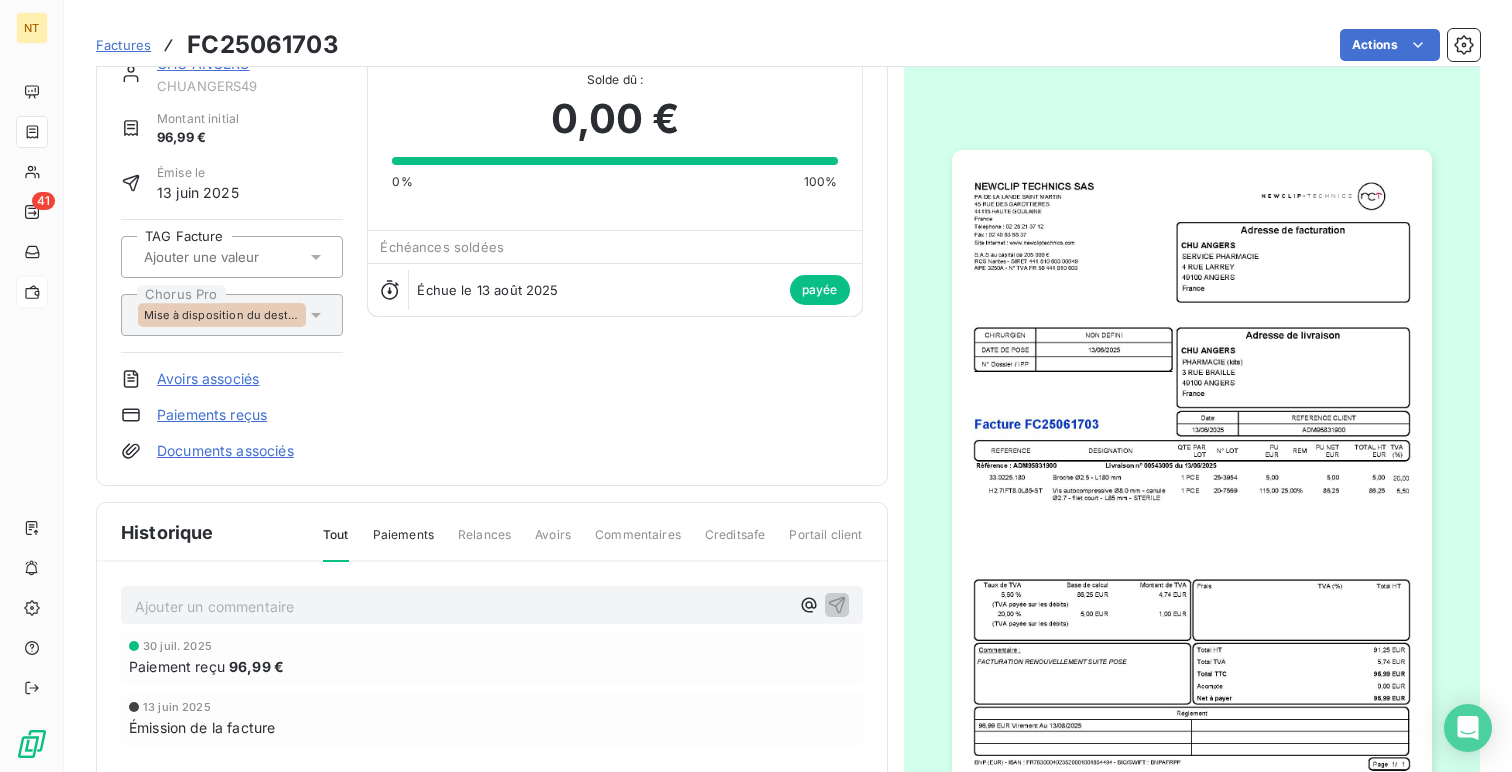 scroll, scrollTop: 0, scrollLeft: 0, axis: both 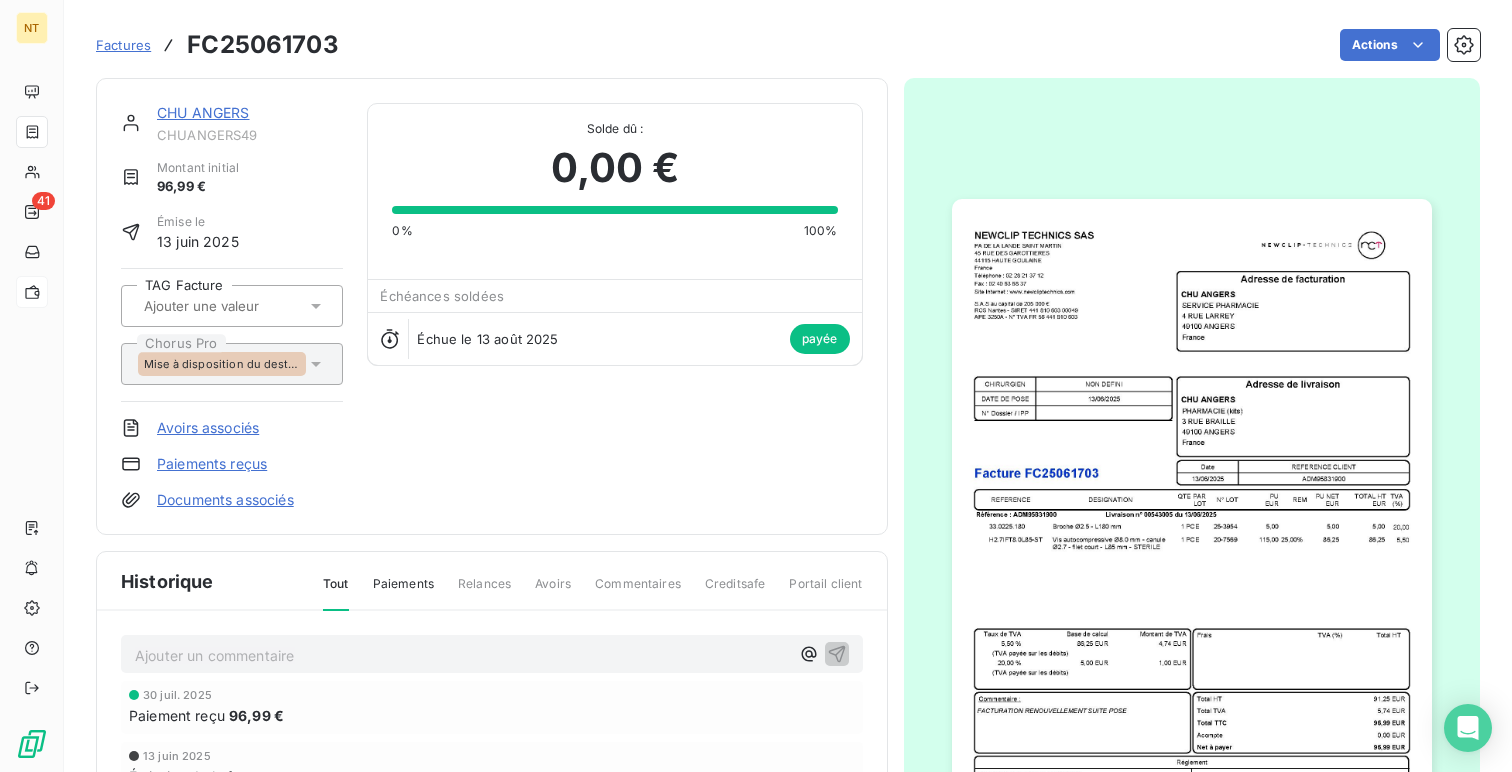 click on "CHU ANGERS" at bounding box center (203, 112) 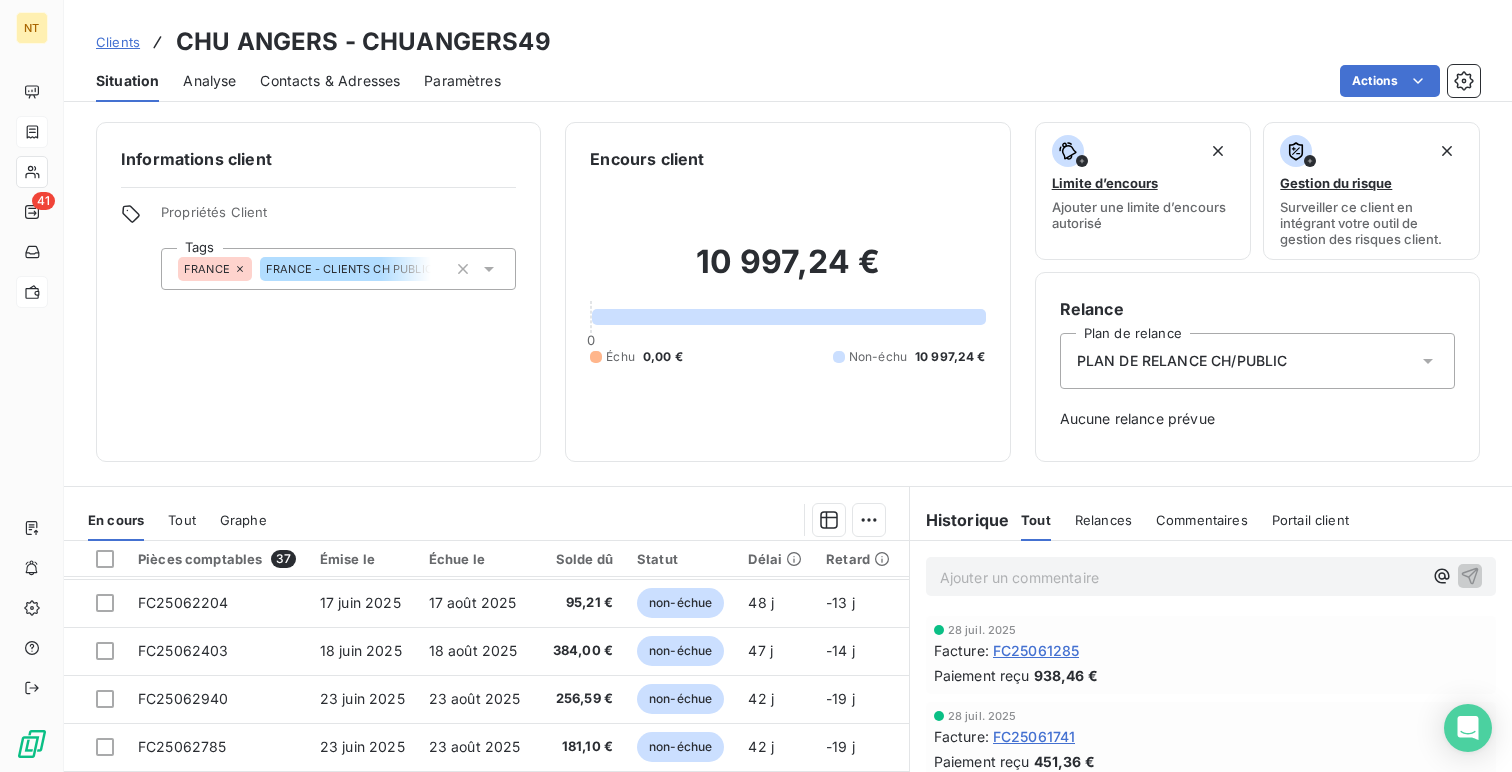 scroll, scrollTop: 194, scrollLeft: 0, axis: vertical 